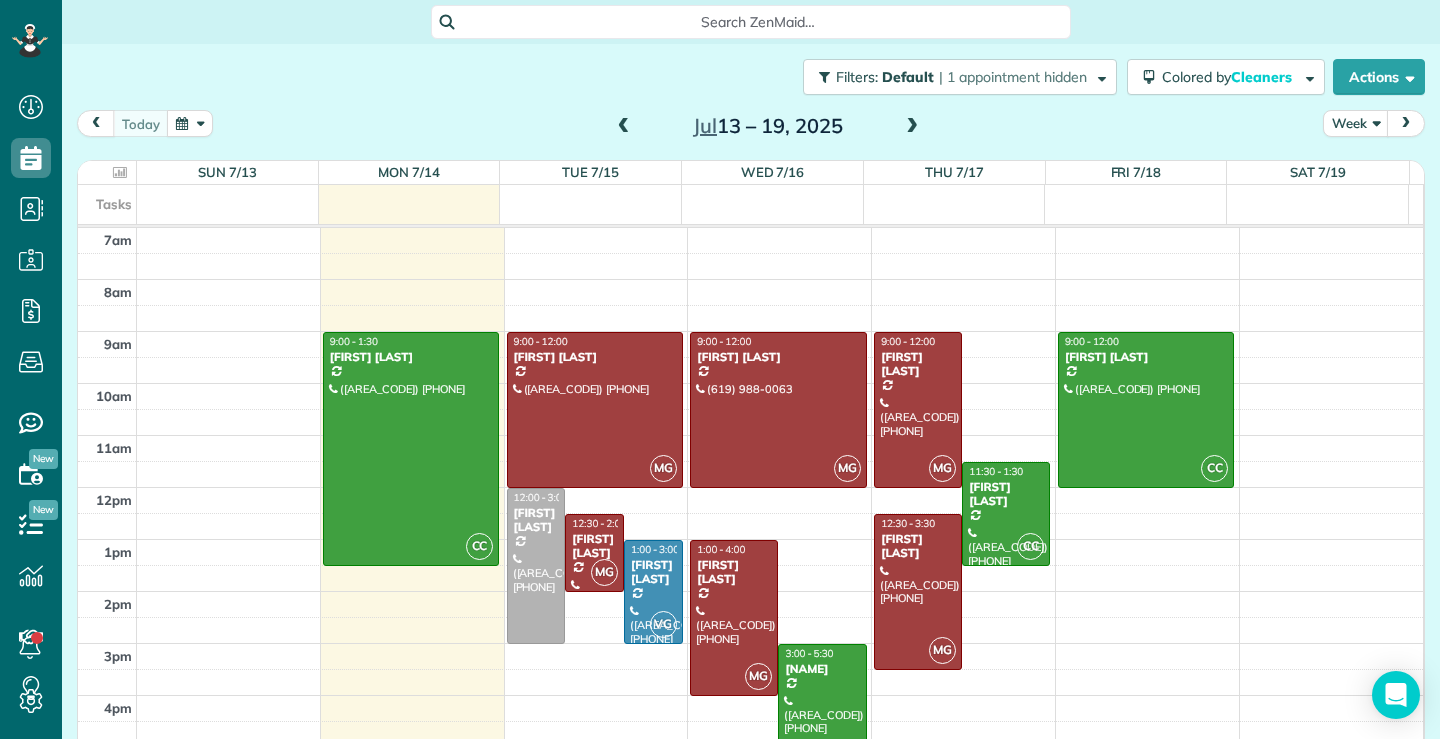 scroll, scrollTop: 0, scrollLeft: 0, axis: both 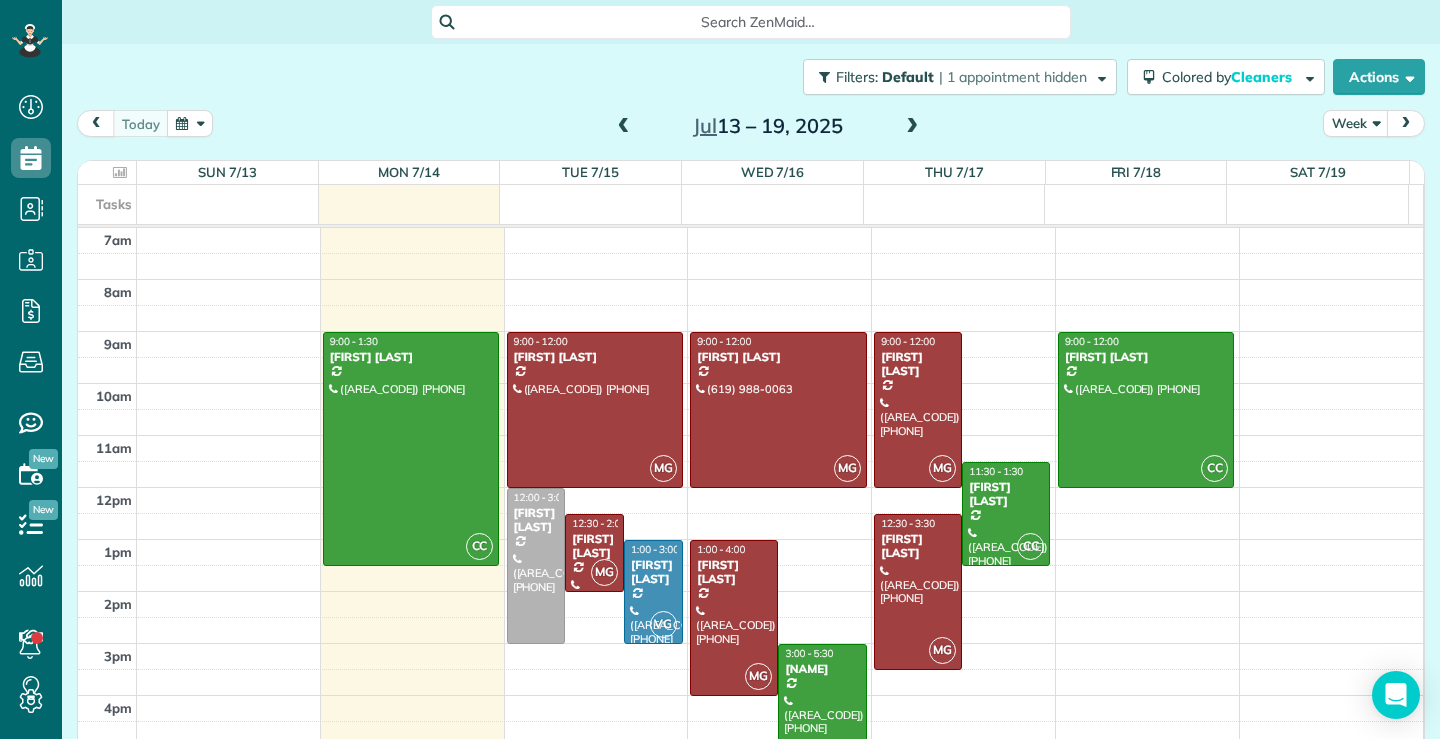 click at bounding box center [624, 127] 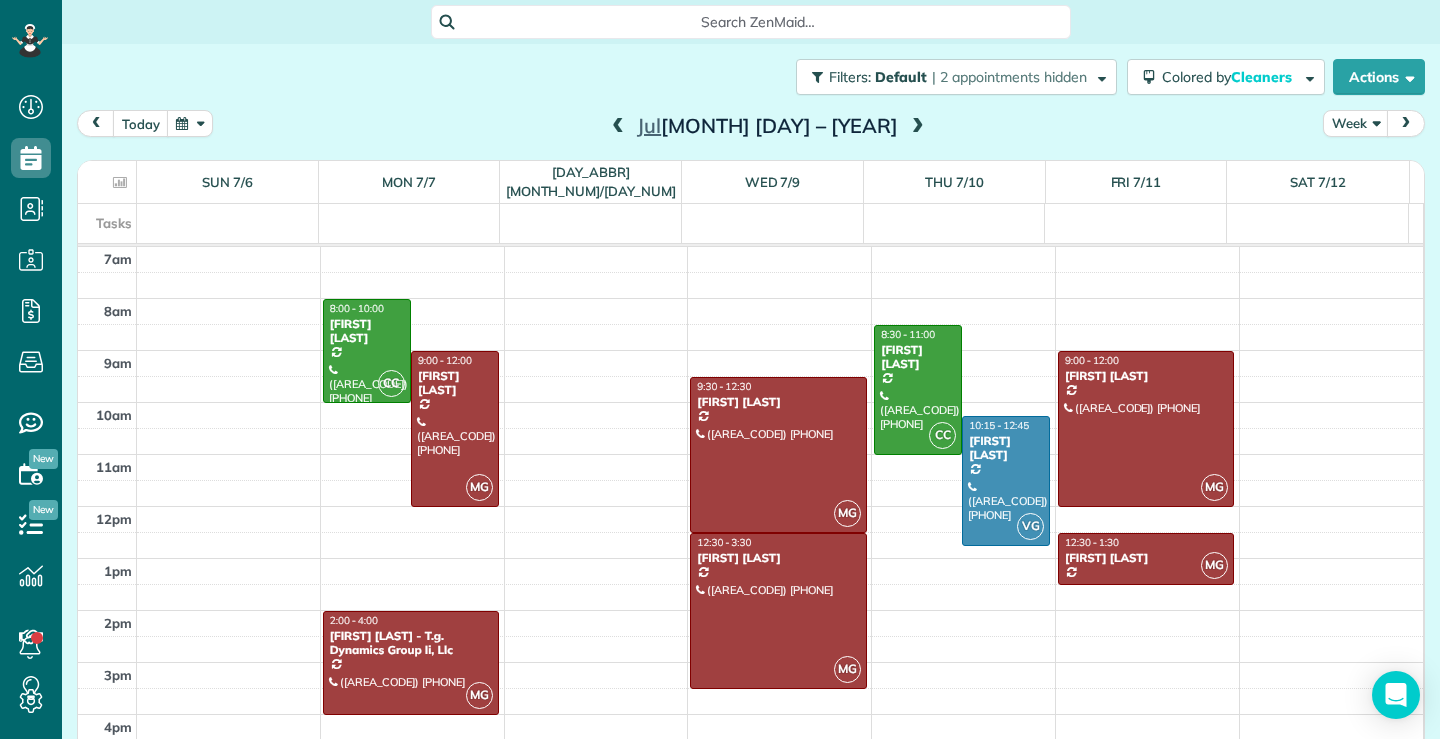 click on "Filters:   Default
|  2 appointments hidden
Colored by  Cleaners
Color by Cleaner
Color by Team
Color by Status
Color by Recurrence
Color by Paid/Unpaid
Filters  Default
Schedule Changes
Actions
Create Appointment
Create Task
Clock In/Out
Send Work Orders
Print Route Sheets
Today's Emails/Texts
View Metrics" at bounding box center (751, 77) 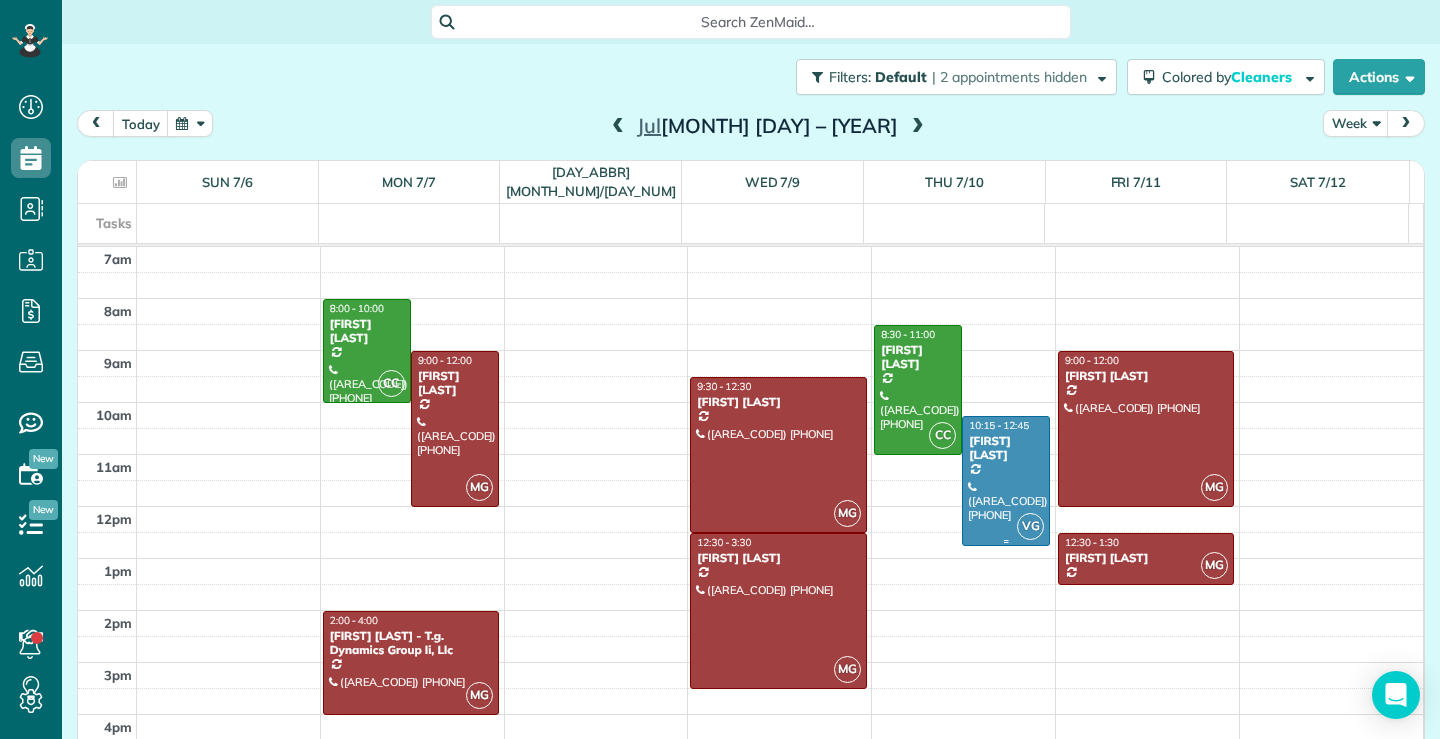 click at bounding box center (1006, 481) 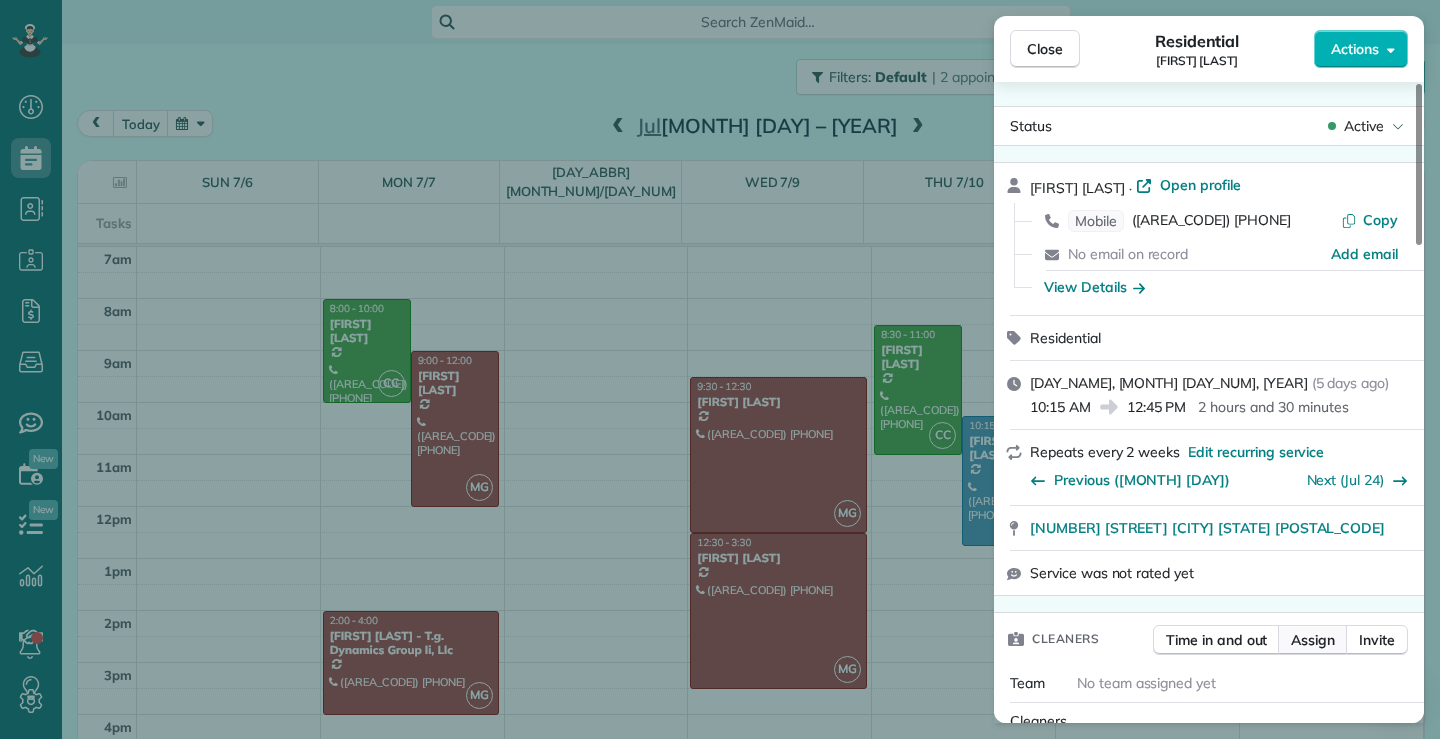 click on "Assign" at bounding box center [1313, 640] 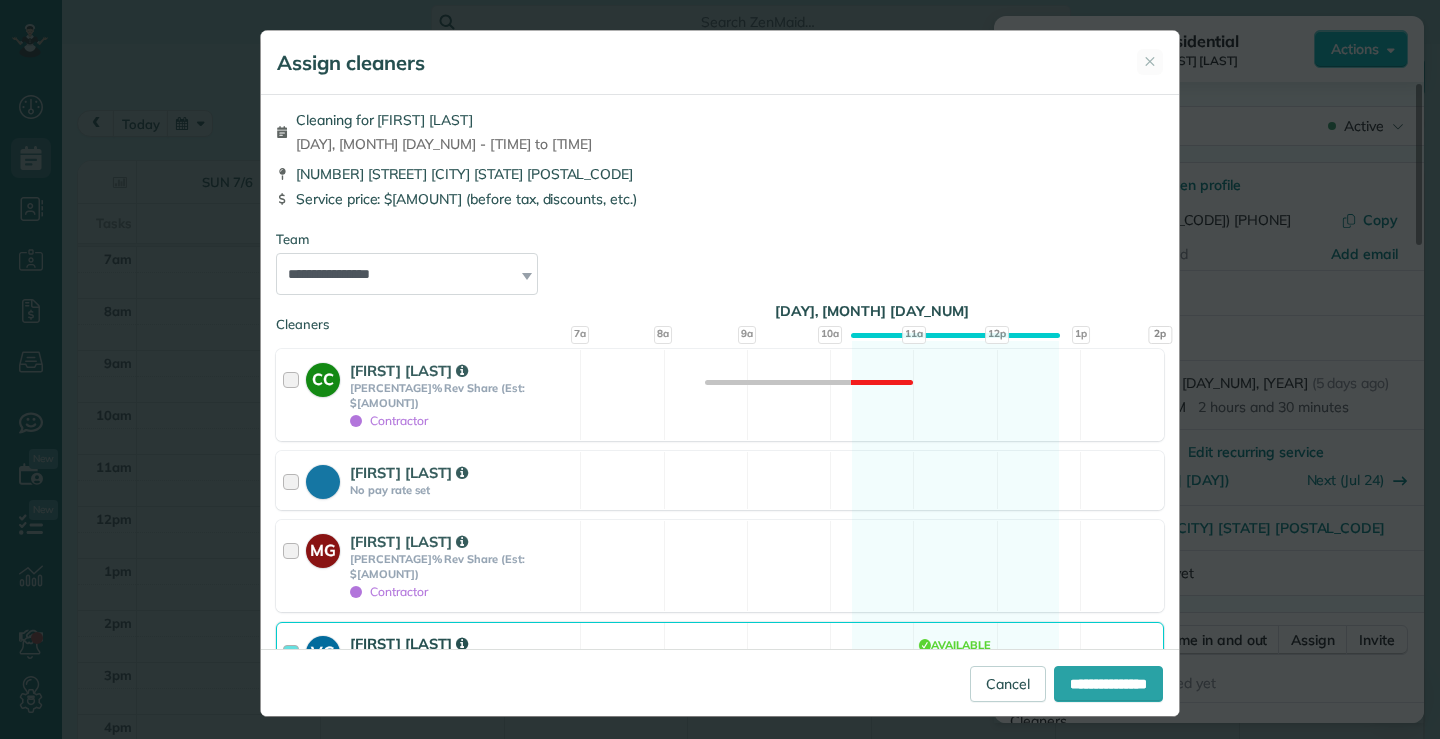 click at bounding box center (294, 668) 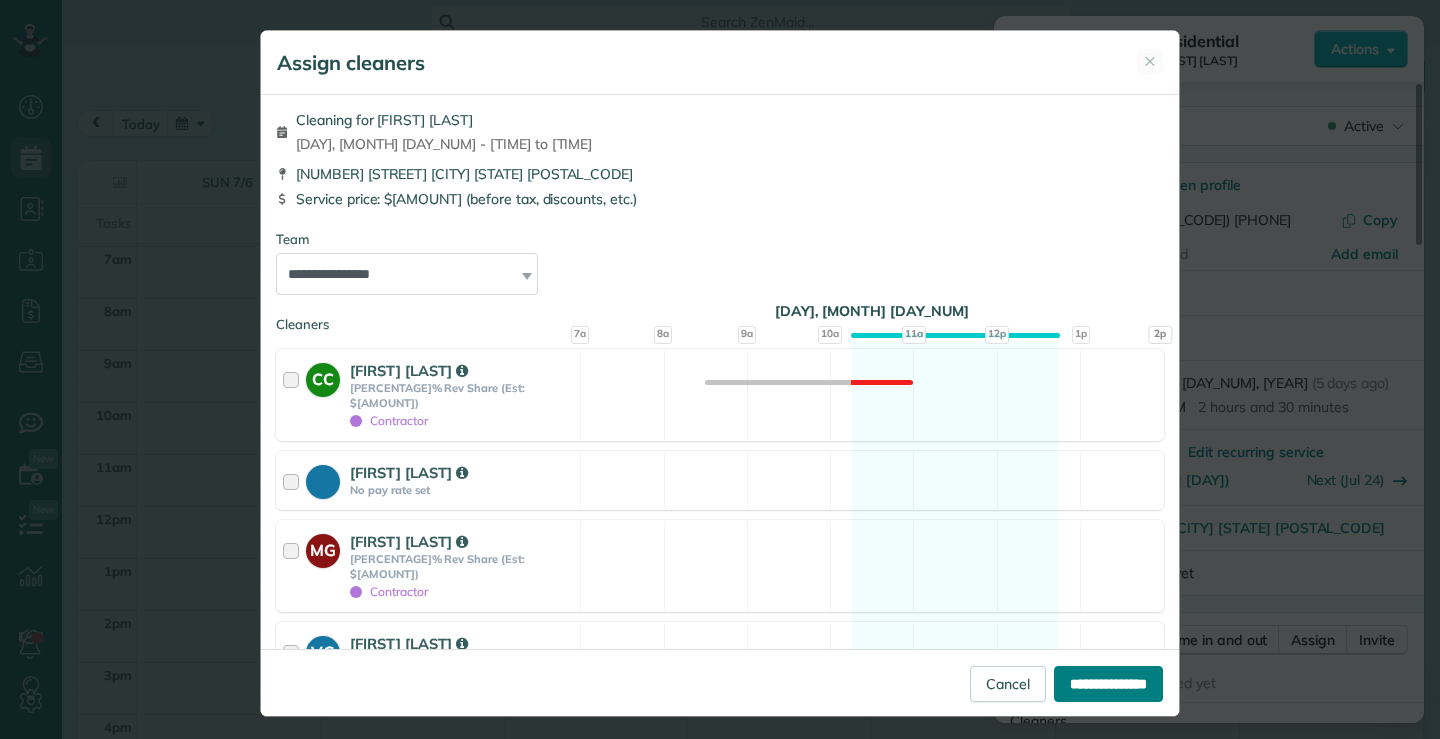 click on "**********" at bounding box center [1108, 684] 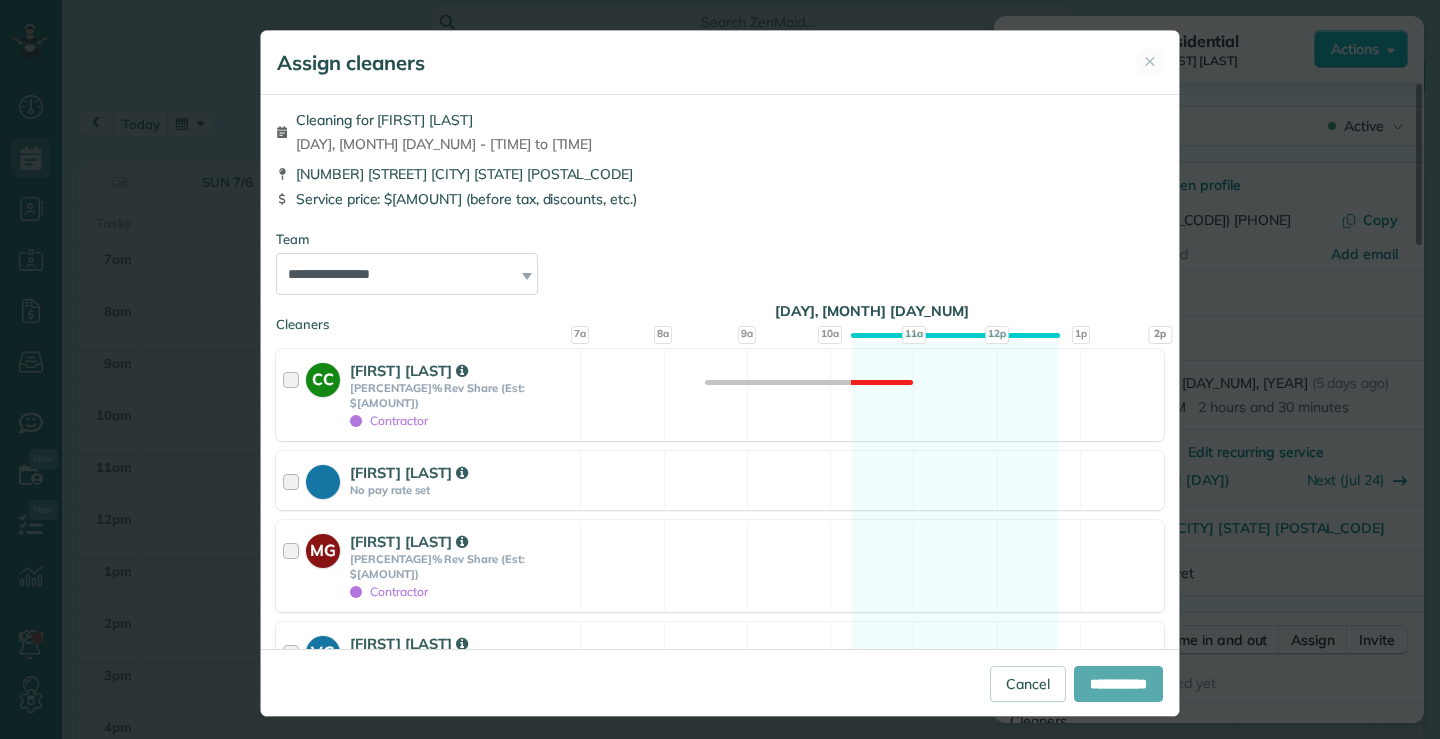 type on "**********" 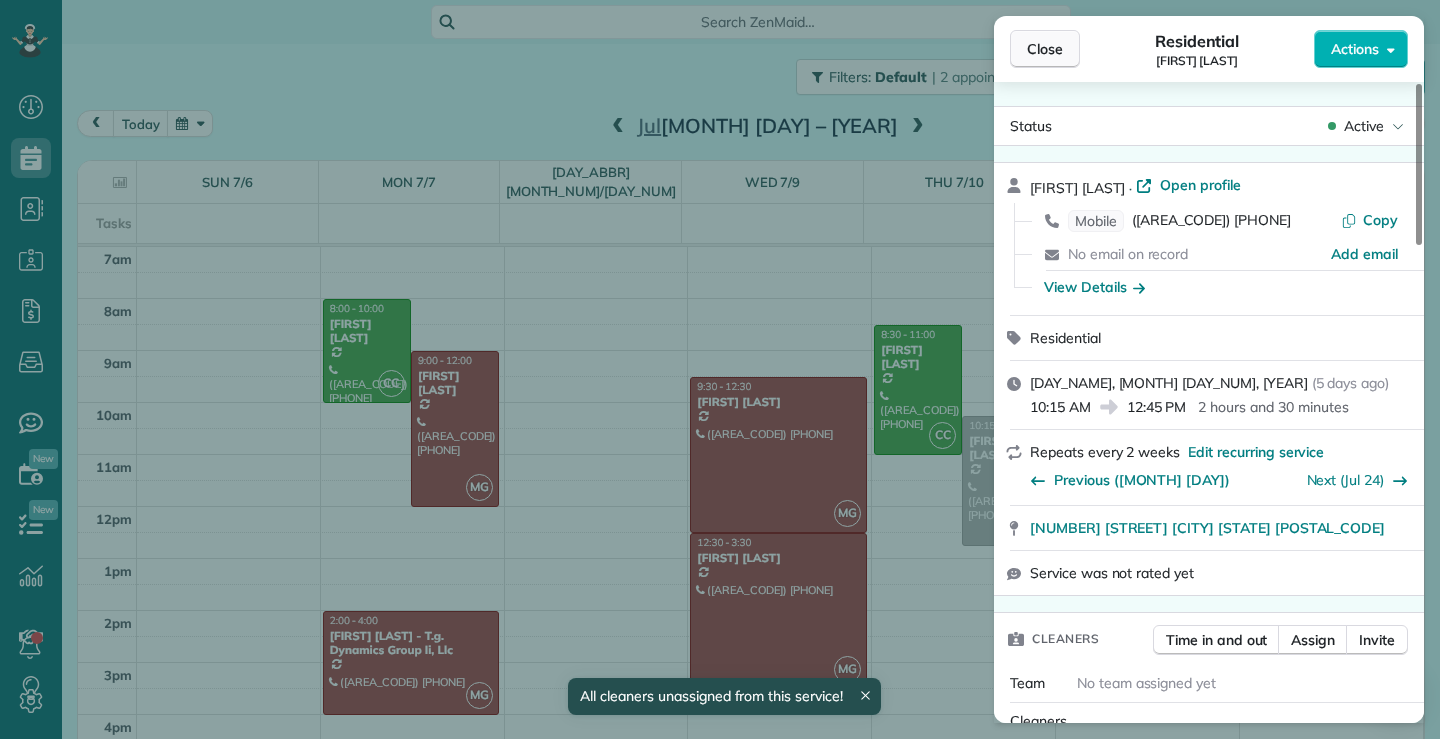 click on "Close" at bounding box center [1045, 49] 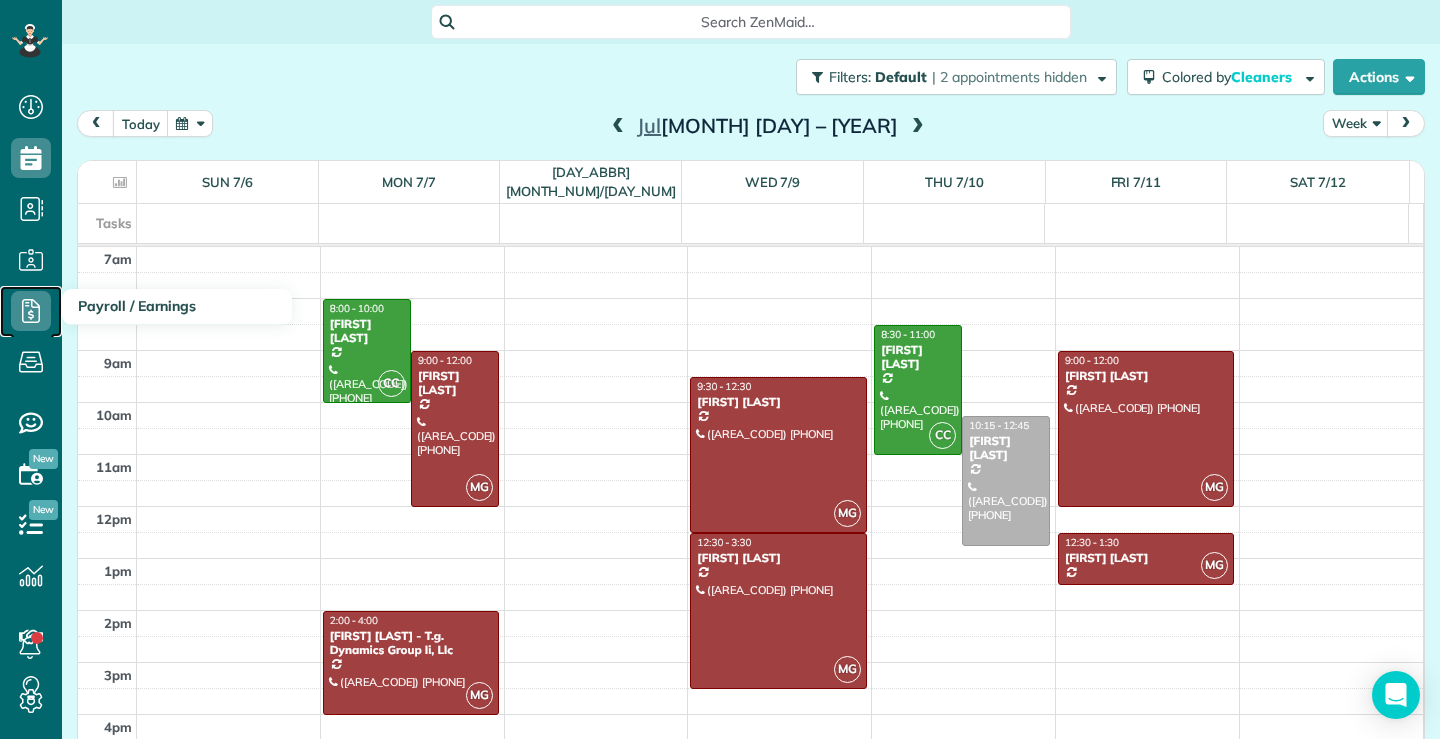 click 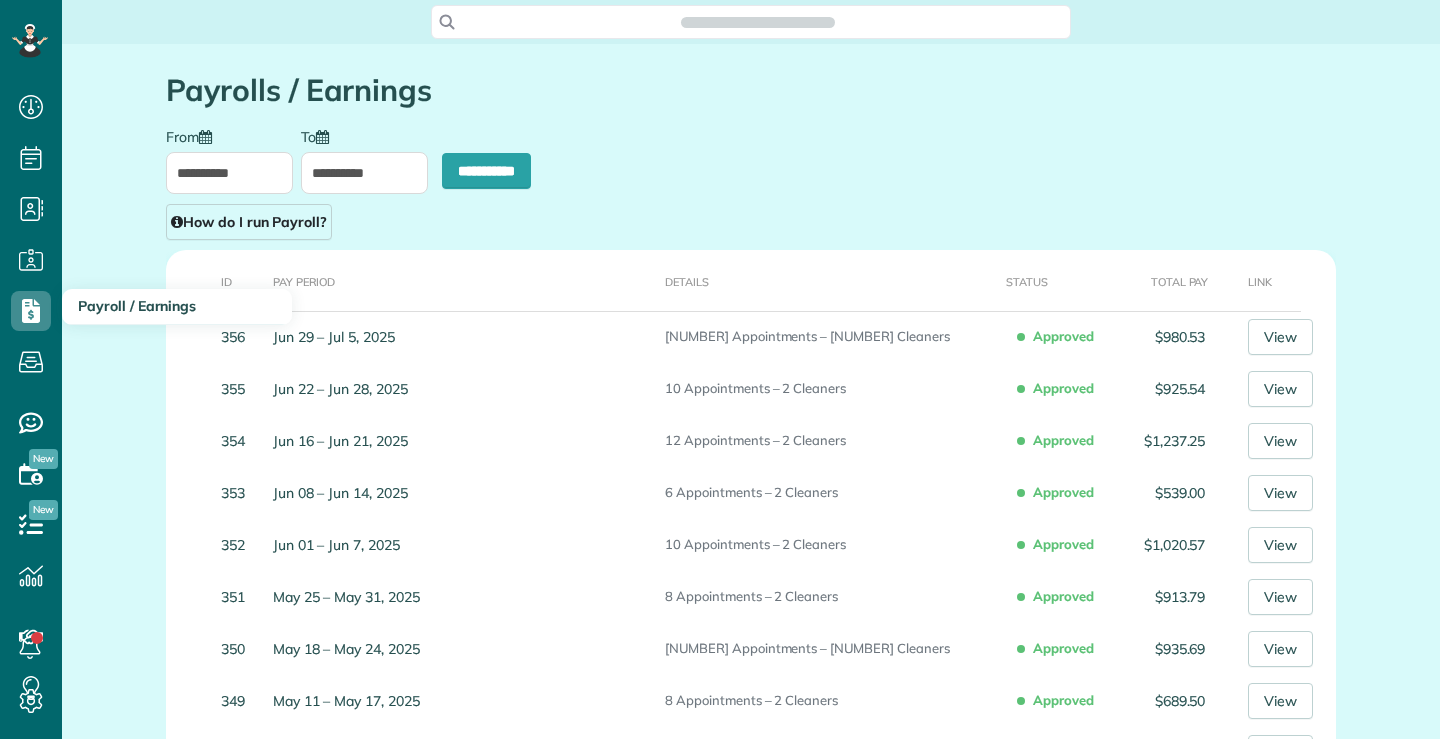 type on "**********" 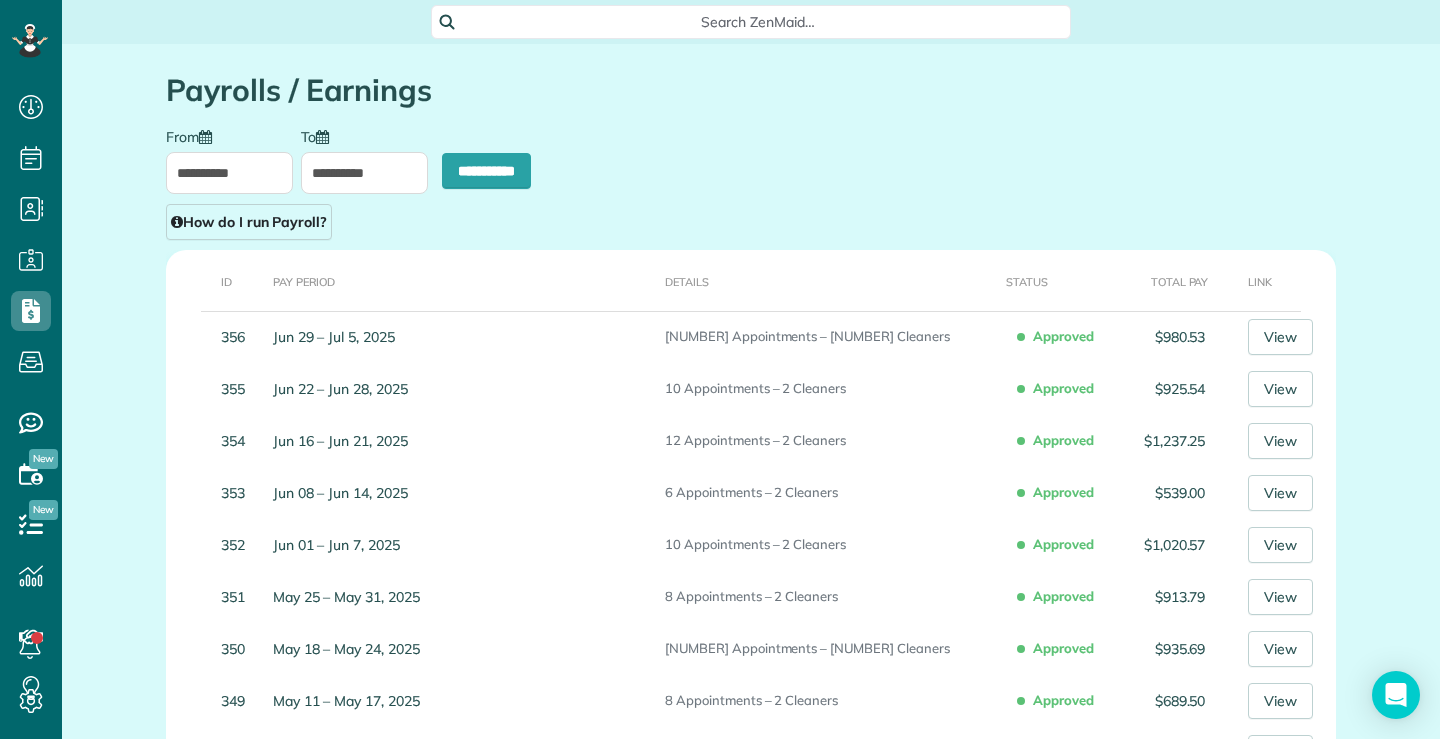 click on "**********" at bounding box center [229, 173] 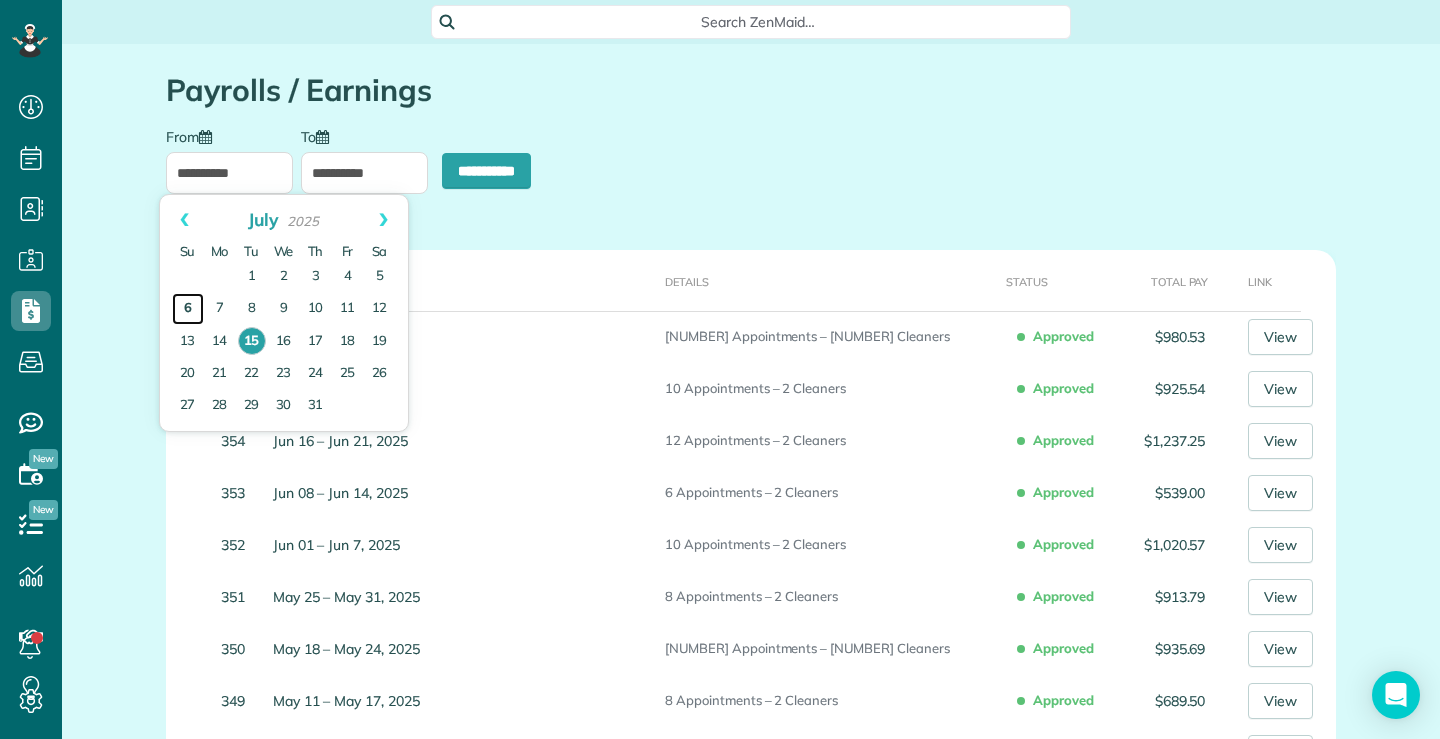 click on "6" at bounding box center [188, 309] 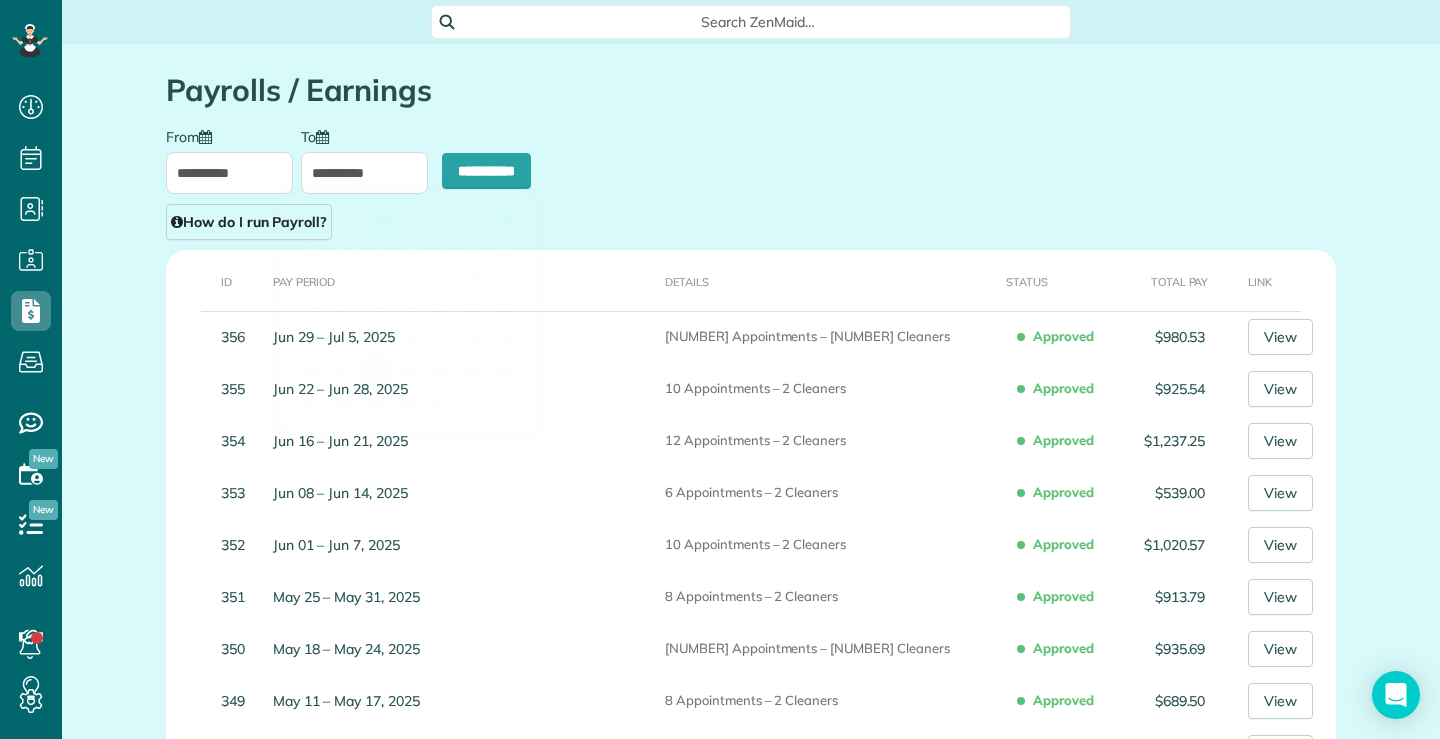 click on "**********" at bounding box center [364, 173] 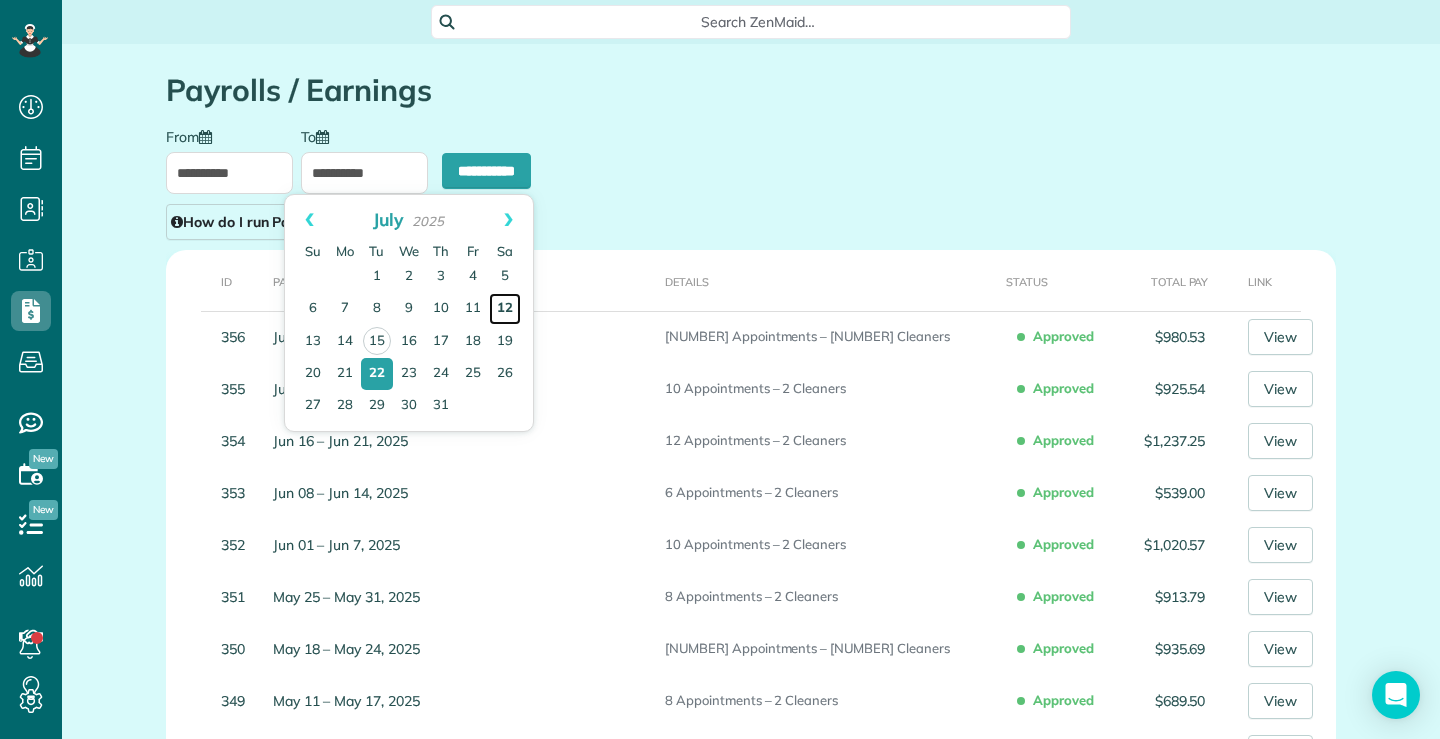 click on "12" at bounding box center (505, 309) 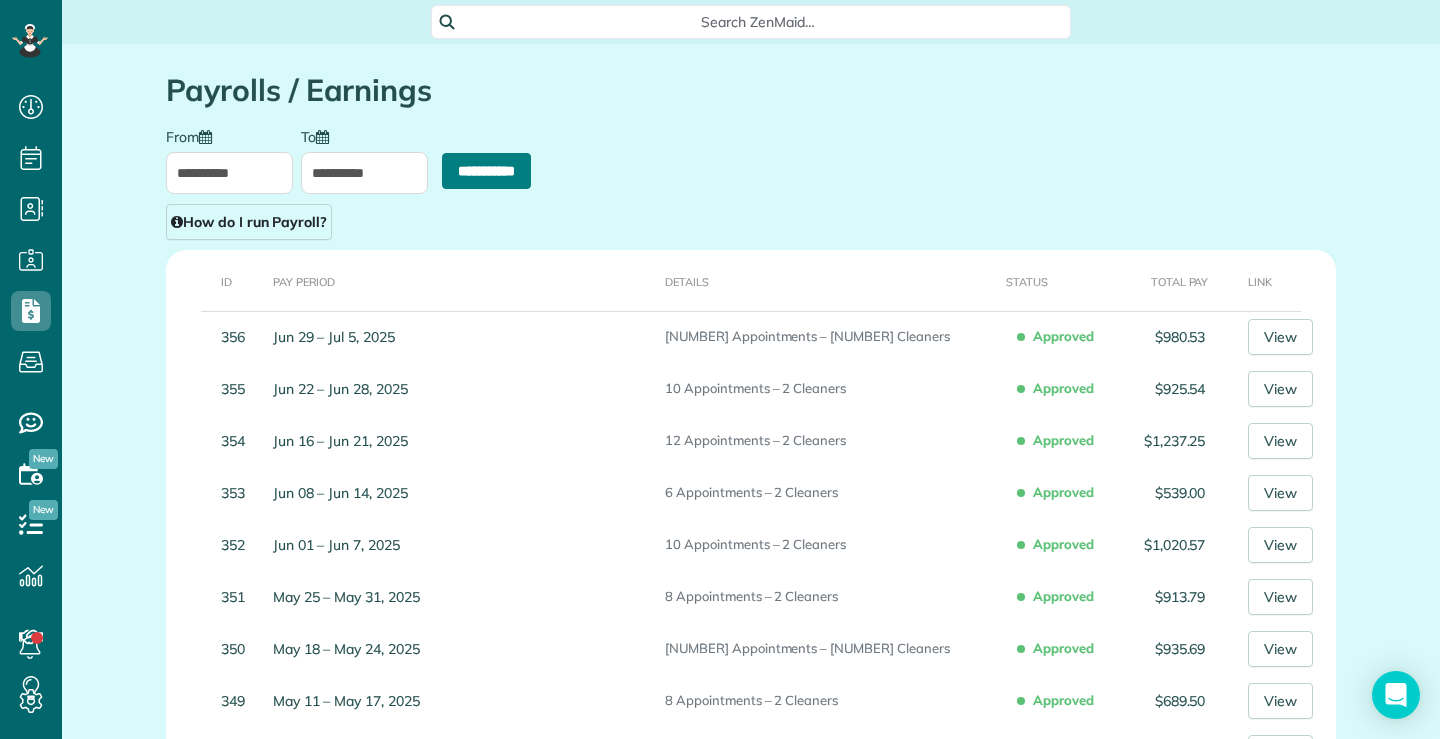 click on "**********" at bounding box center [486, 171] 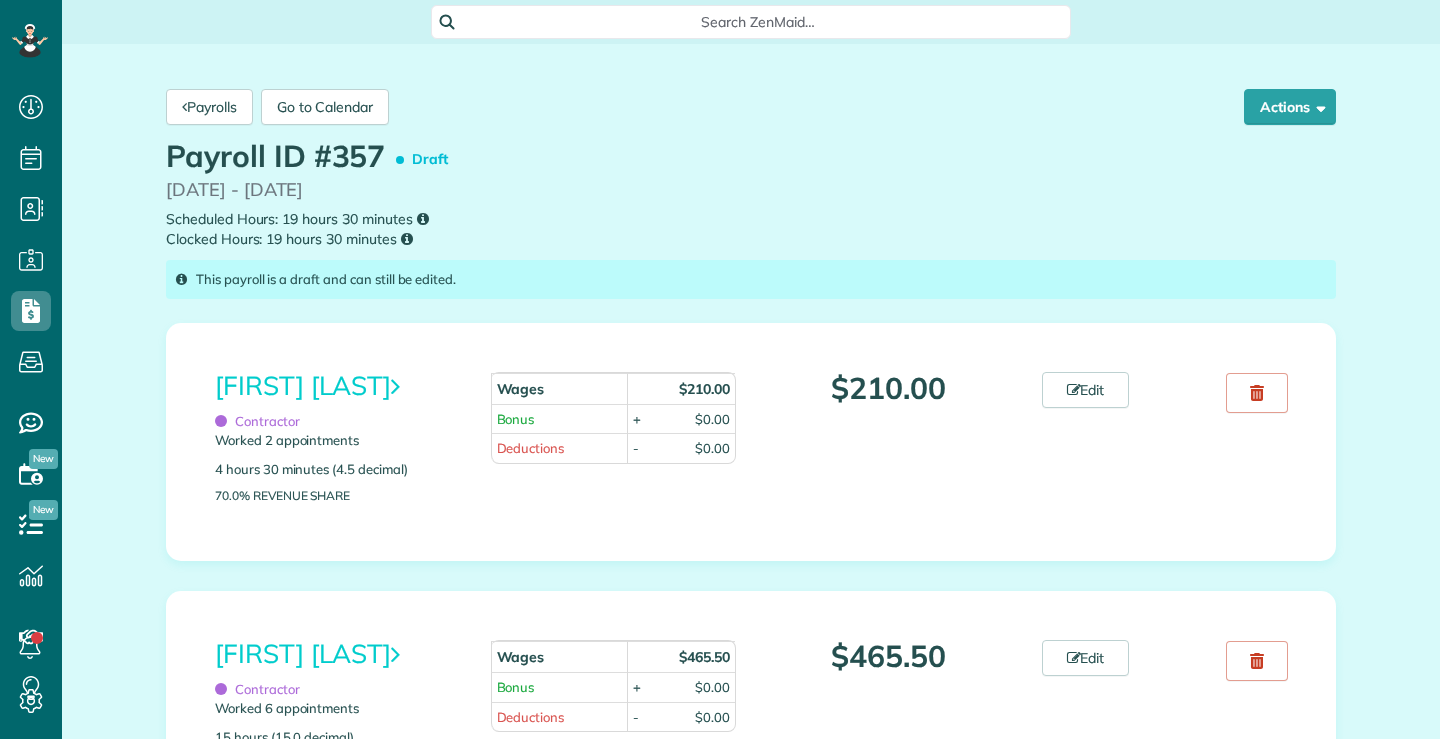 scroll, scrollTop: 0, scrollLeft: 0, axis: both 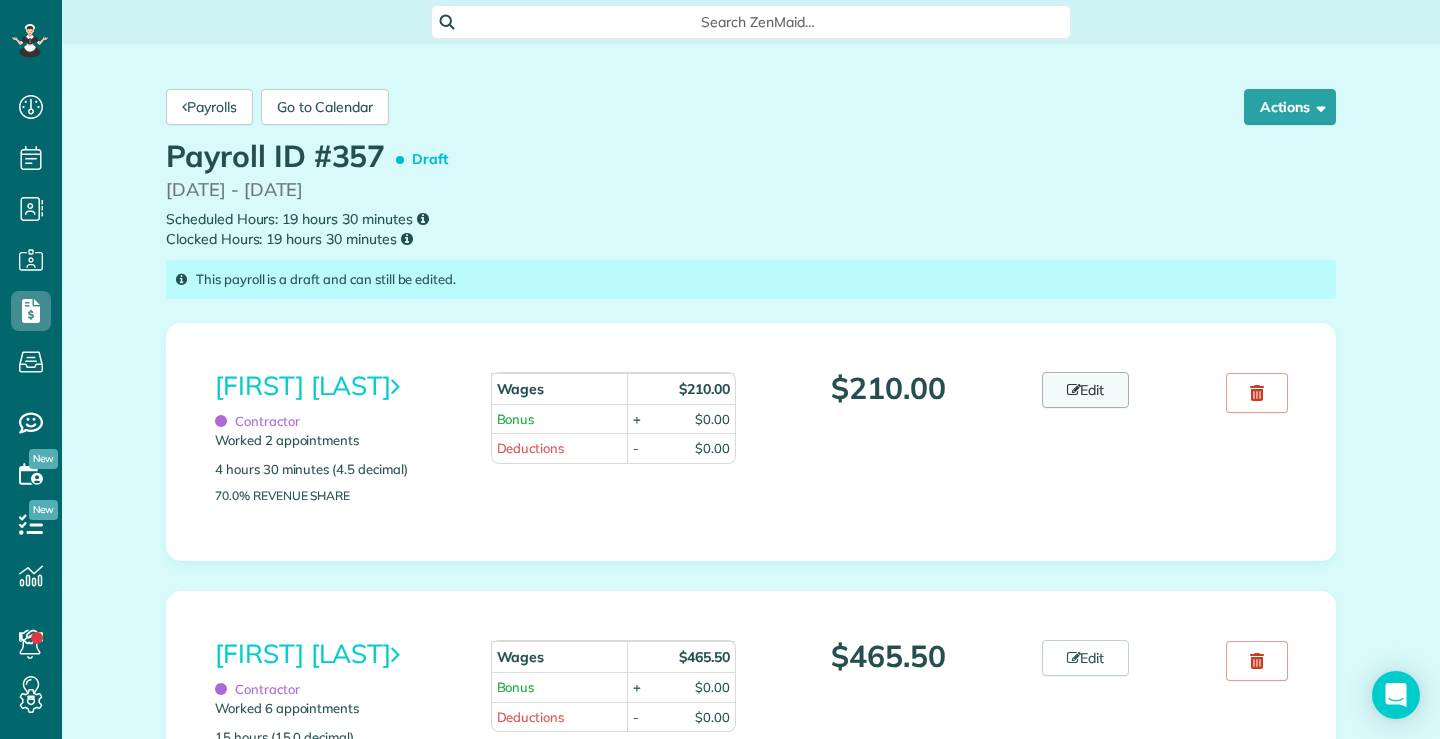 click on "Edit" at bounding box center (1086, 390) 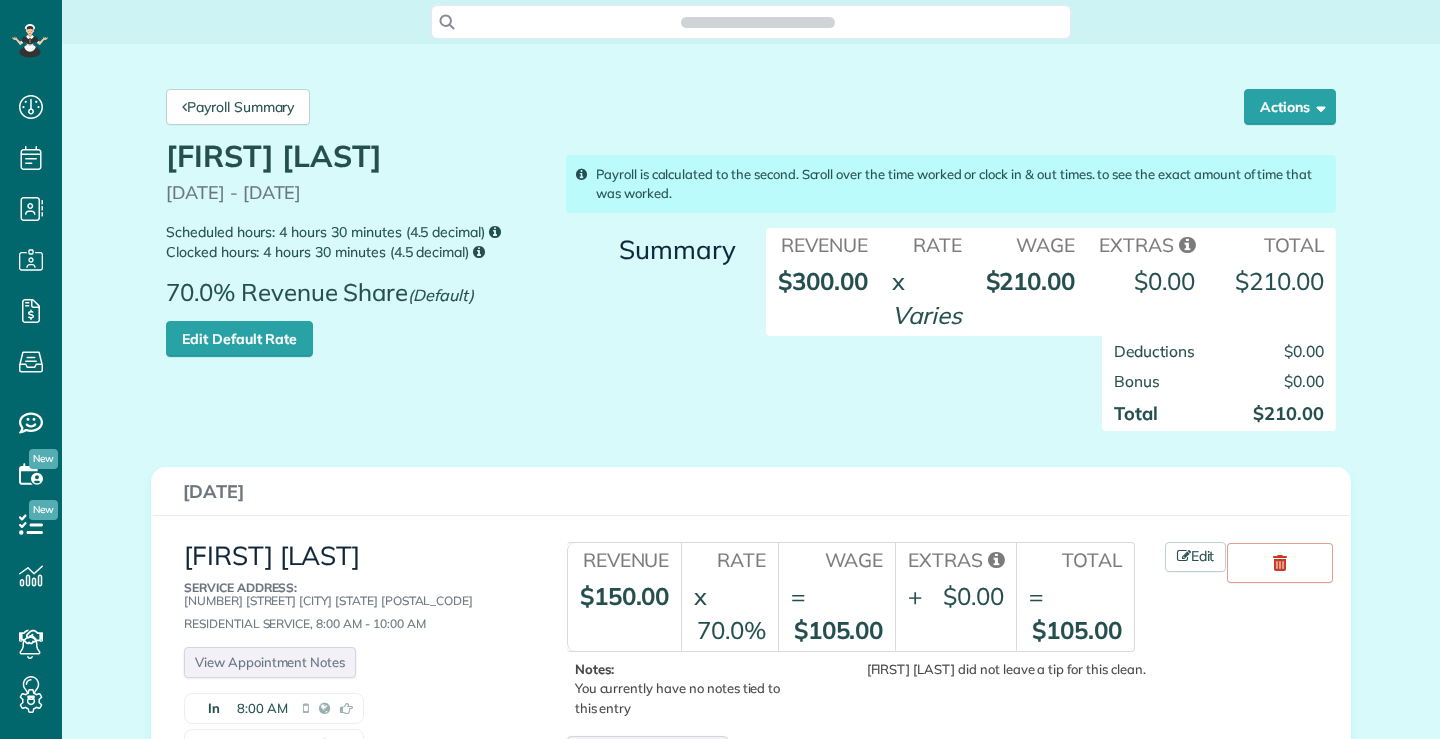 scroll, scrollTop: 0, scrollLeft: 0, axis: both 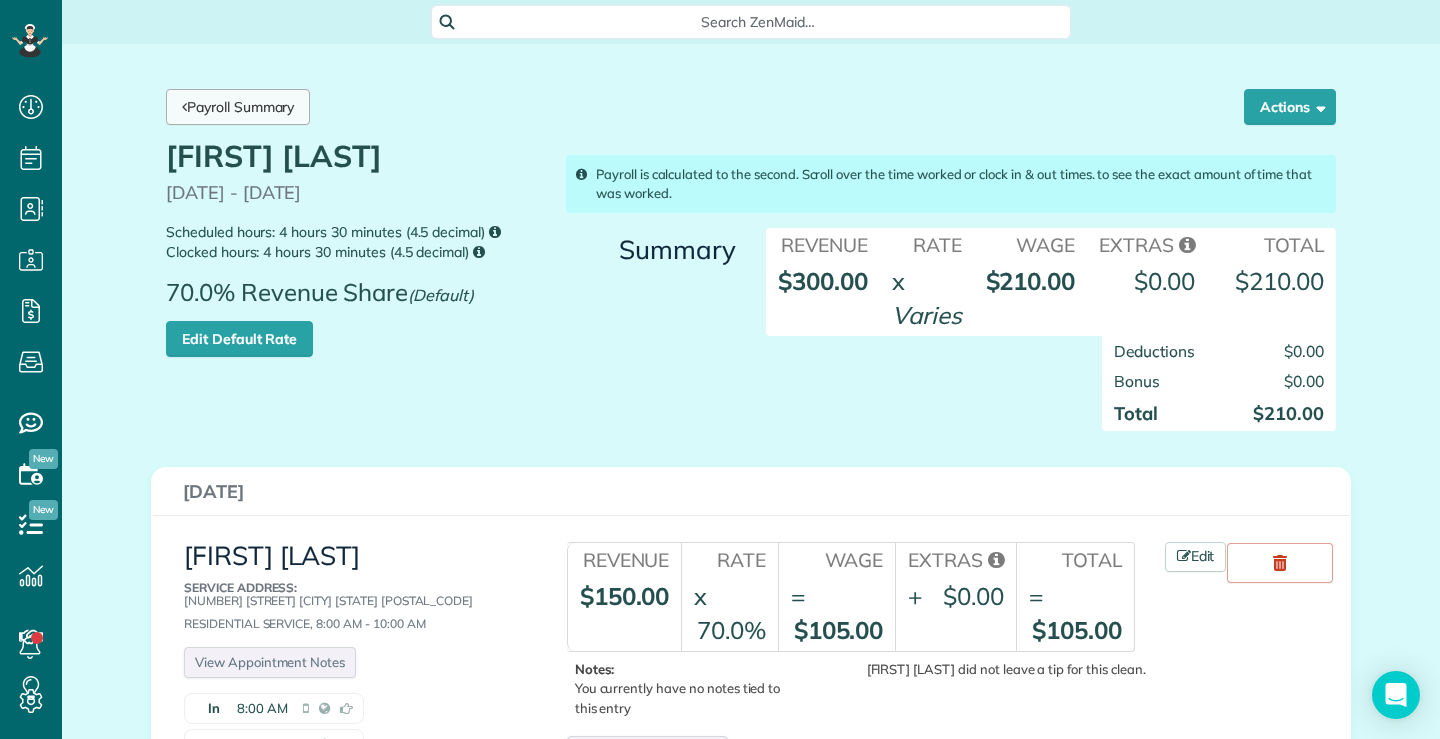 click on "Payroll Summary" at bounding box center [238, 107] 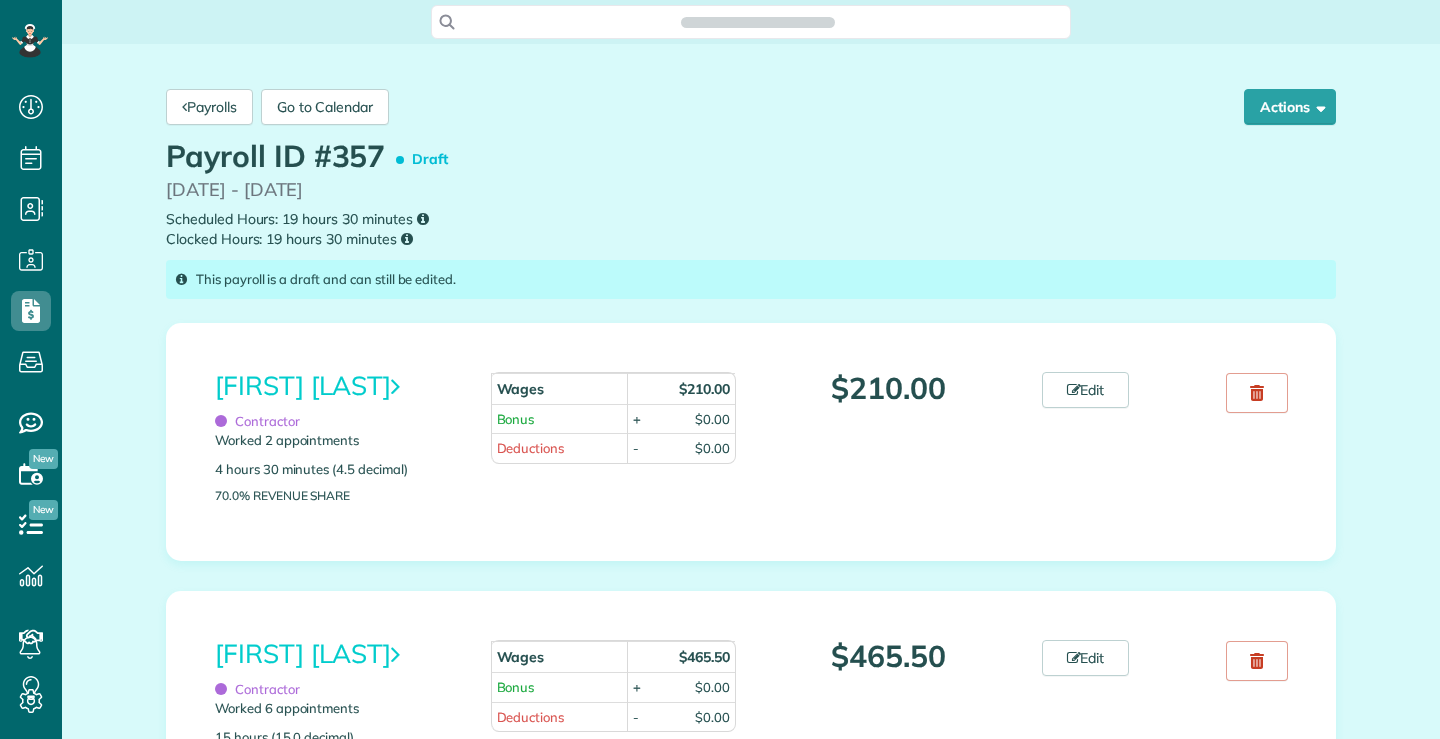 scroll, scrollTop: 0, scrollLeft: 0, axis: both 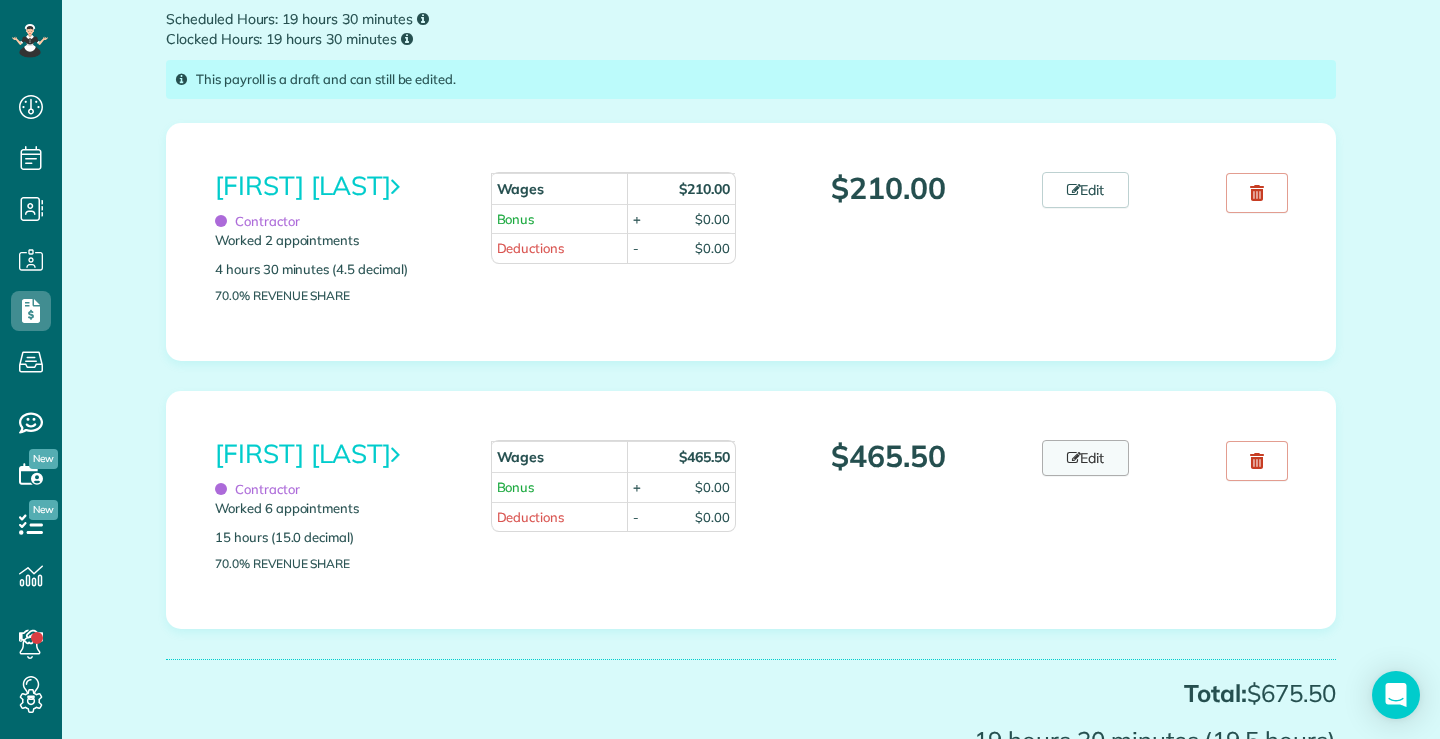 click at bounding box center (1074, 458) 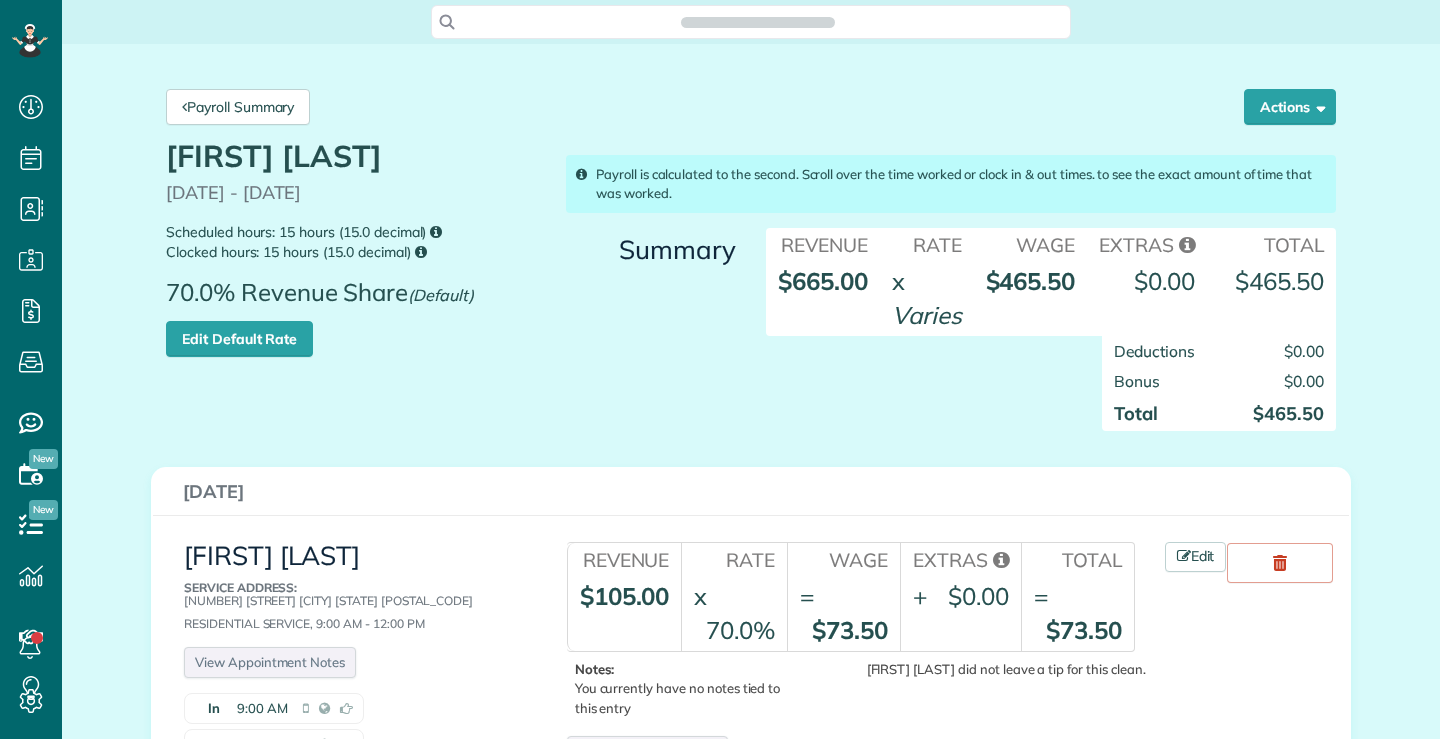 scroll, scrollTop: 0, scrollLeft: 0, axis: both 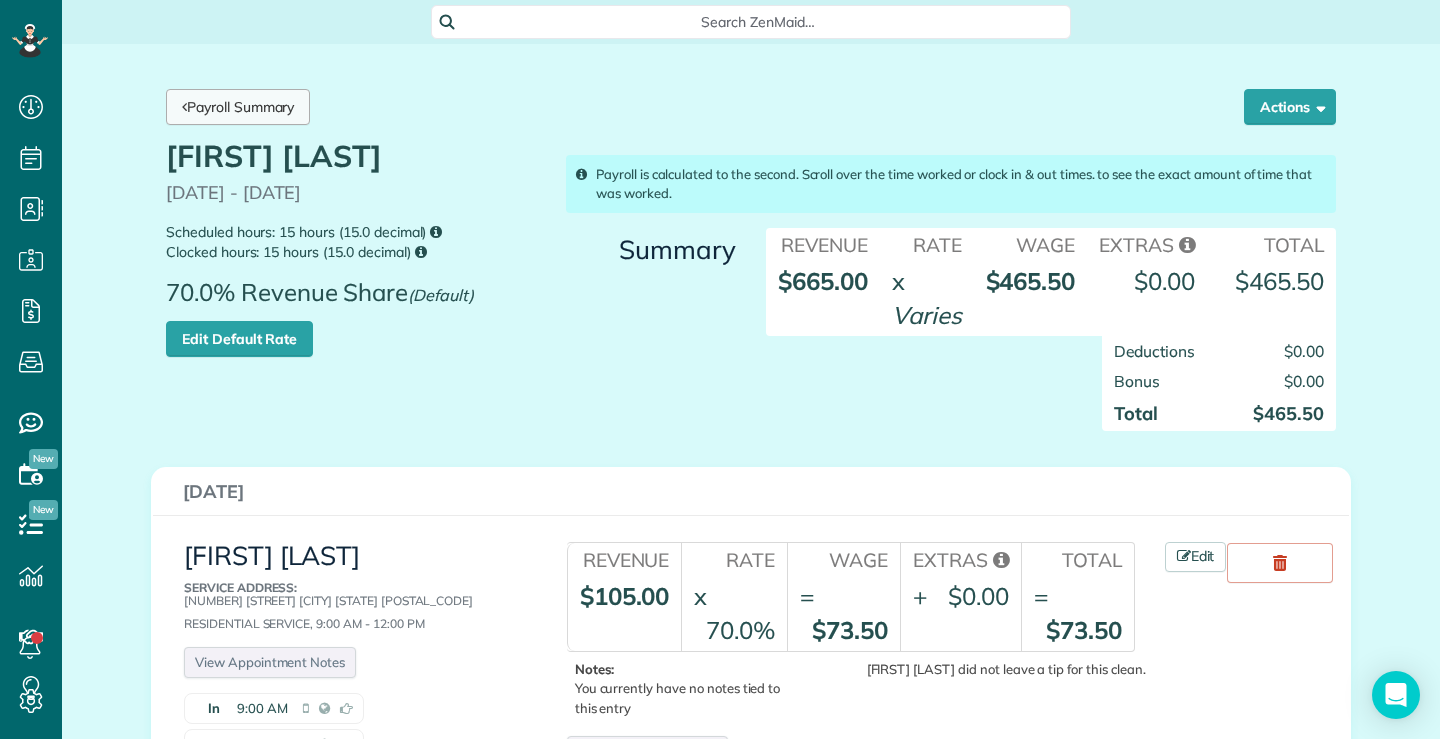 click on "Payroll Summary" at bounding box center [238, 107] 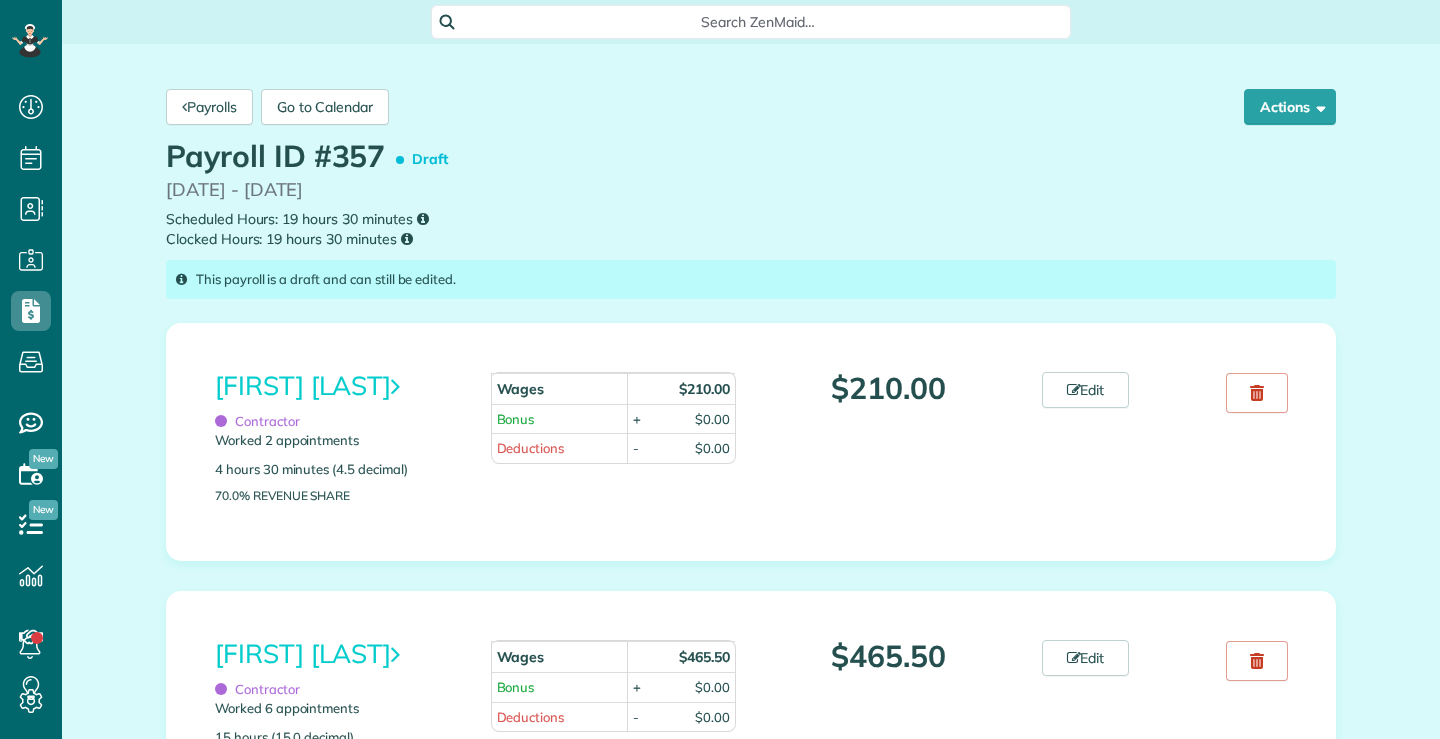 scroll, scrollTop: 0, scrollLeft: 0, axis: both 